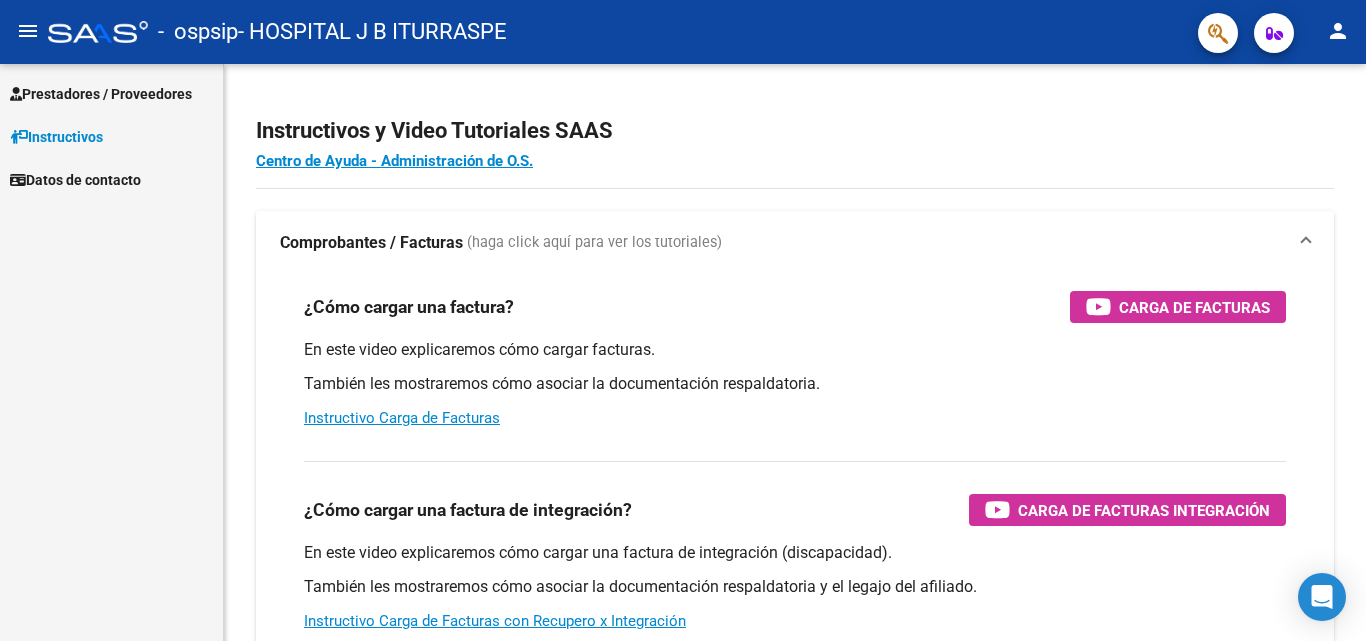 scroll, scrollTop: 0, scrollLeft: 0, axis: both 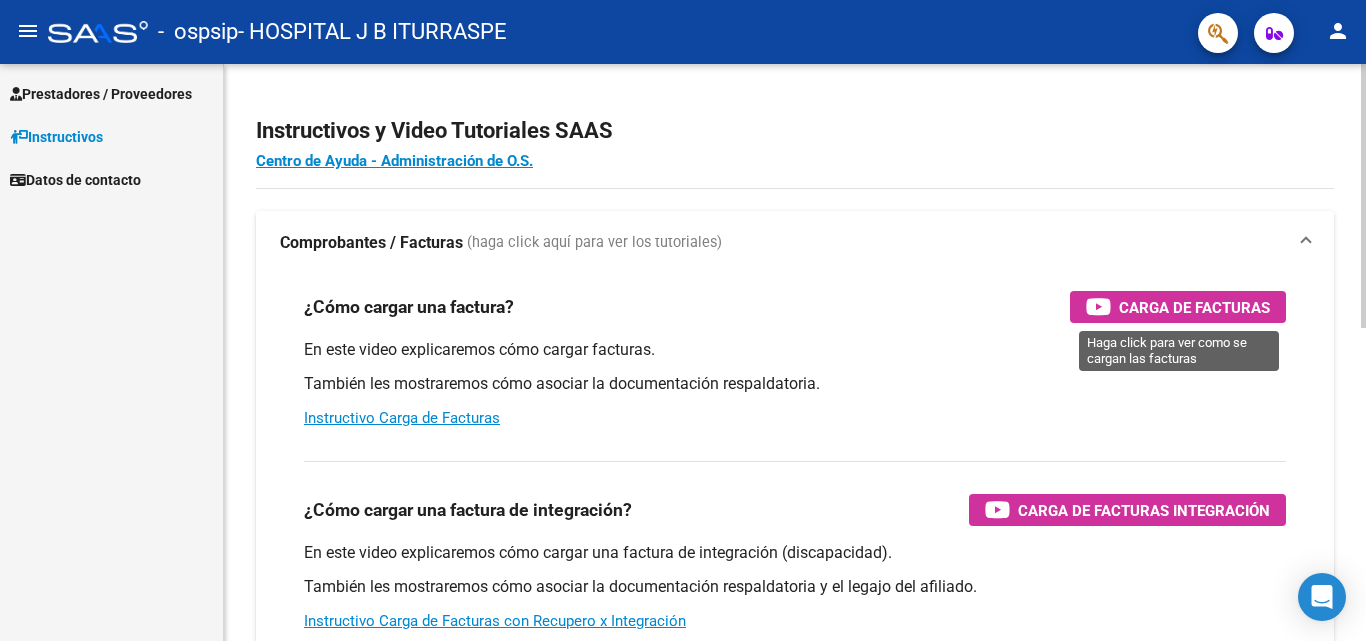 click on "Carga de Facturas" at bounding box center [1194, 307] 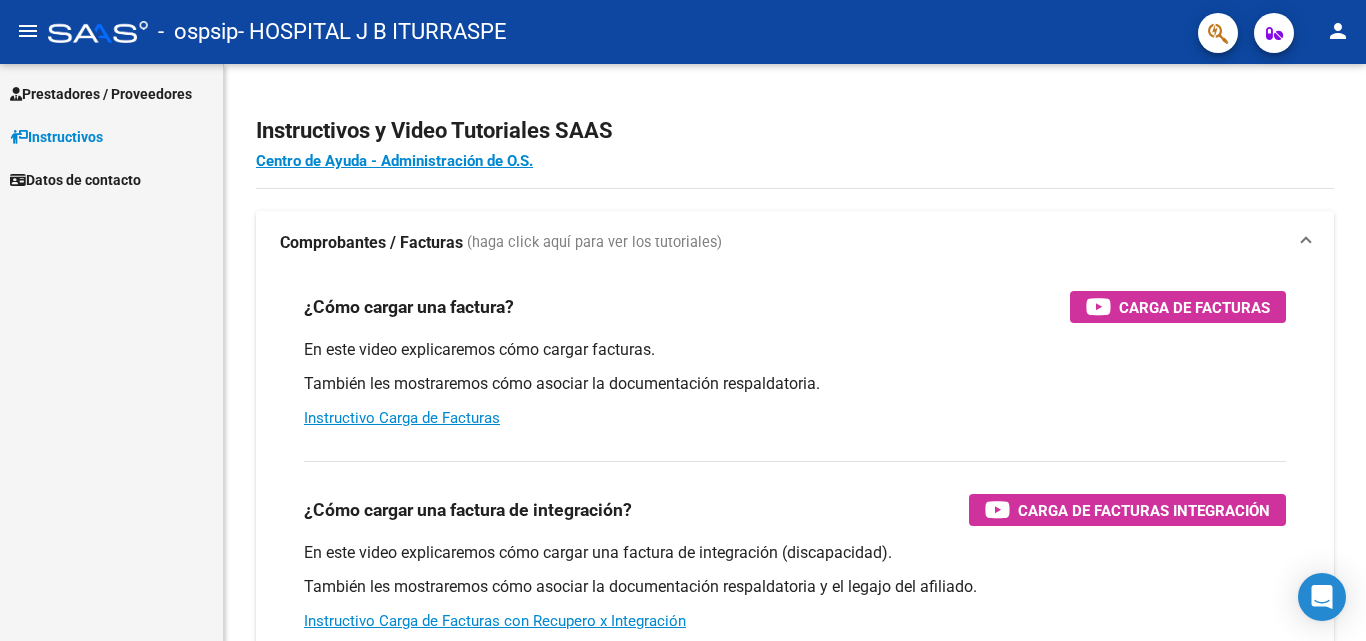scroll, scrollTop: 0, scrollLeft: 0, axis: both 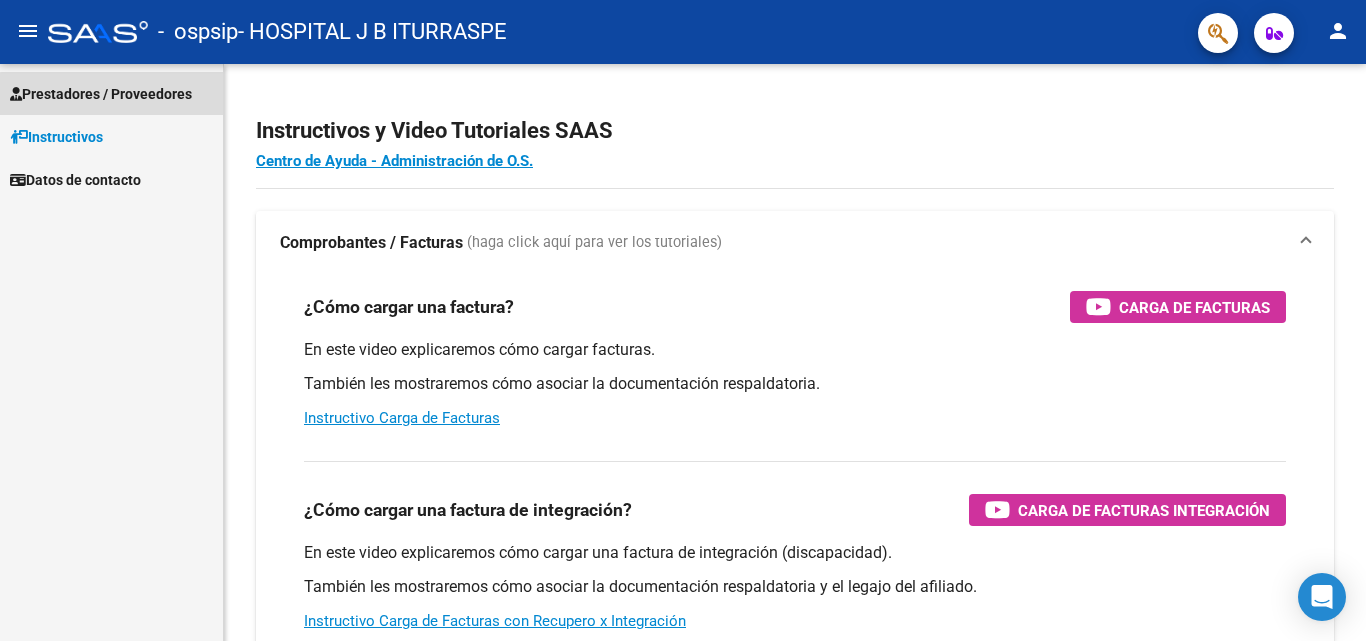 click on "Prestadores / Proveedores" at bounding box center [101, 94] 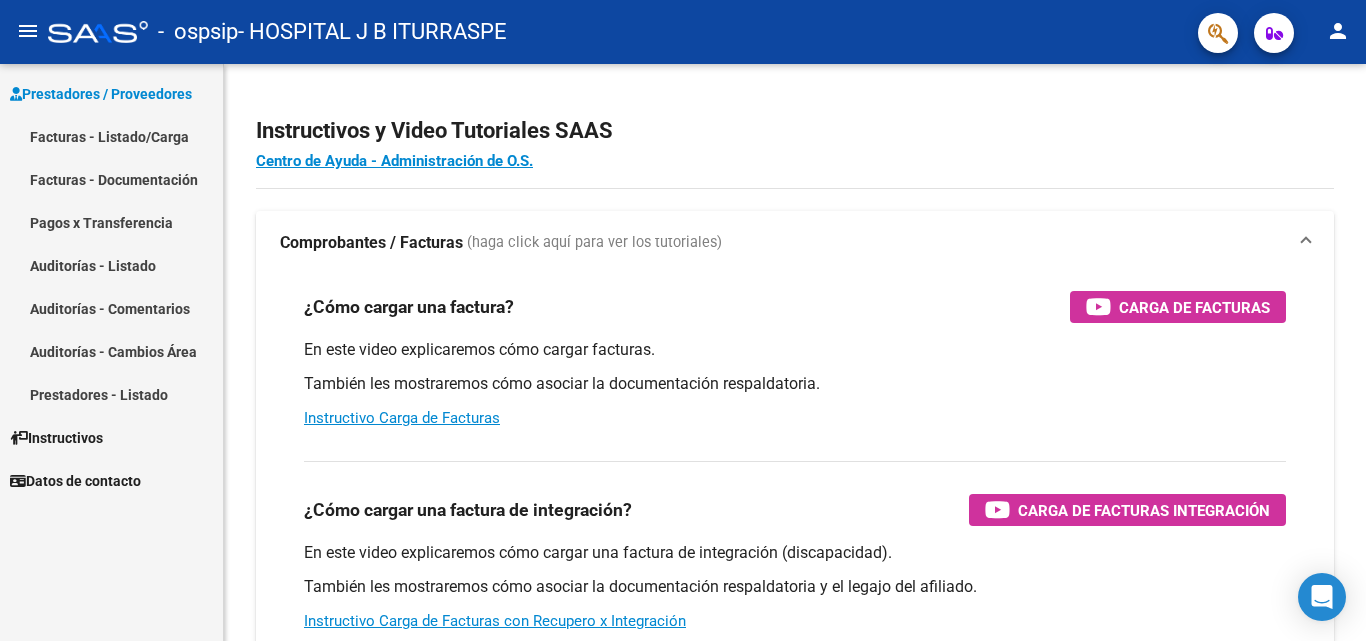 click on "Facturas - Listado/Carga" at bounding box center (111, 136) 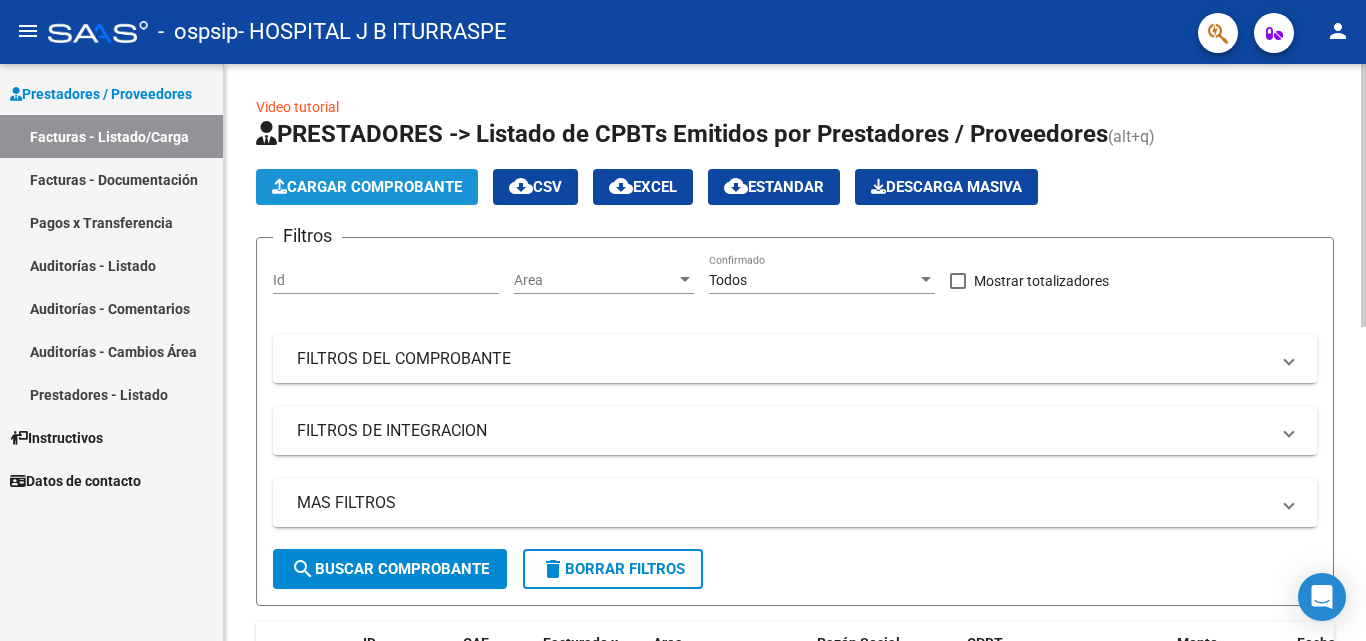 click on "Cargar Comprobante" 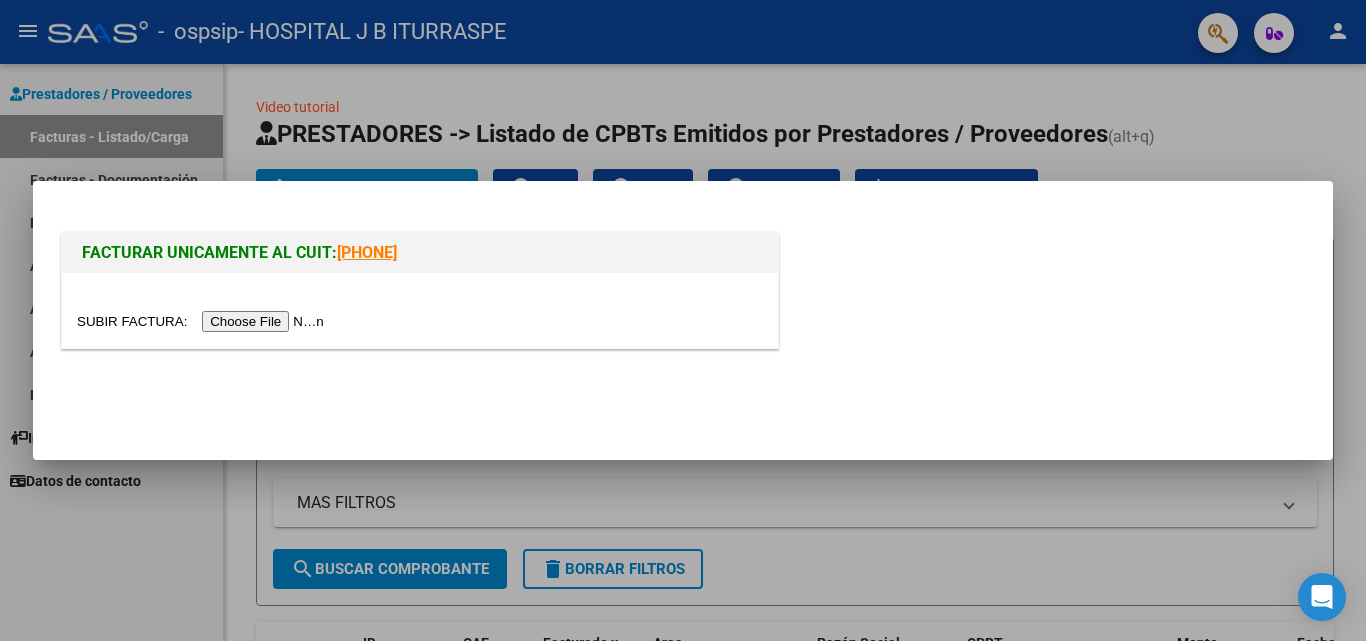 click at bounding box center [203, 321] 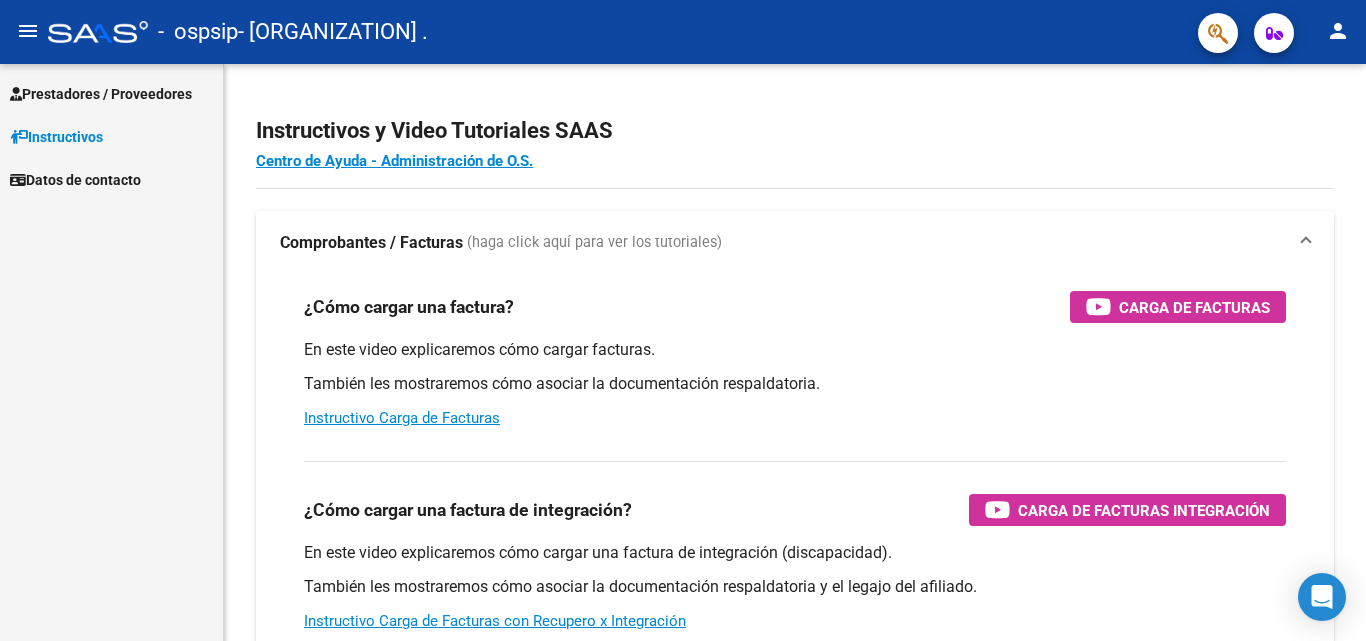 scroll, scrollTop: 0, scrollLeft: 0, axis: both 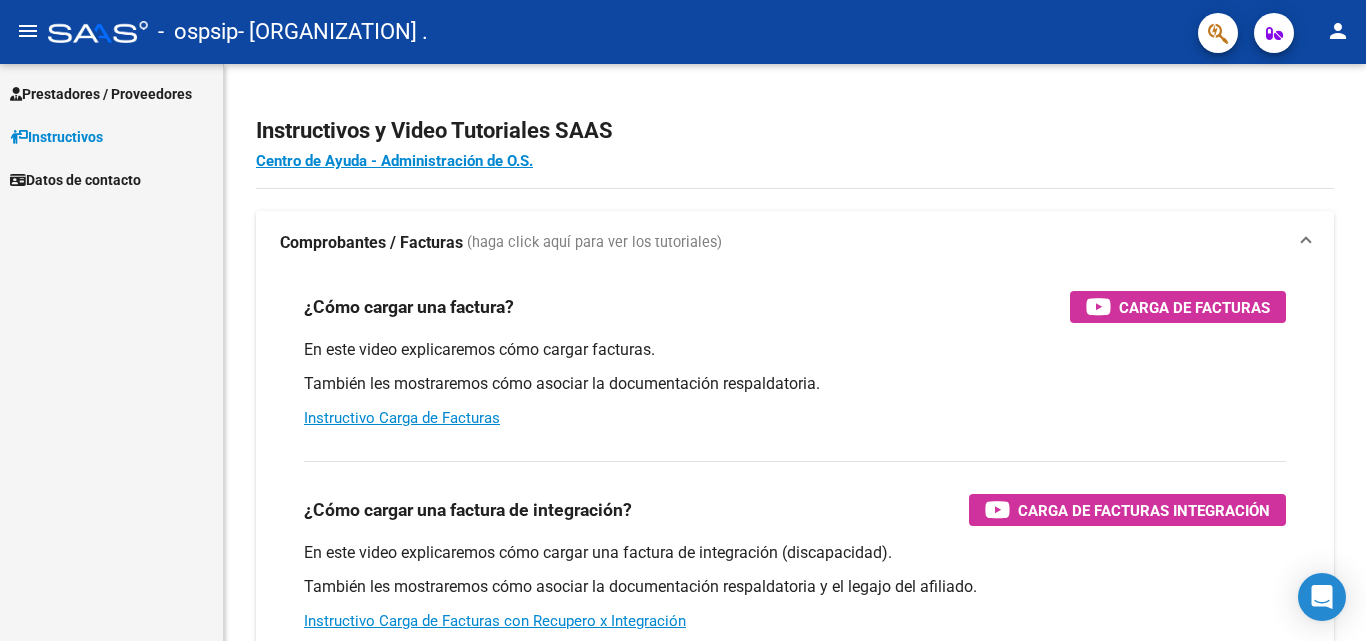 click on "Prestadores / Proveedores" at bounding box center [101, 94] 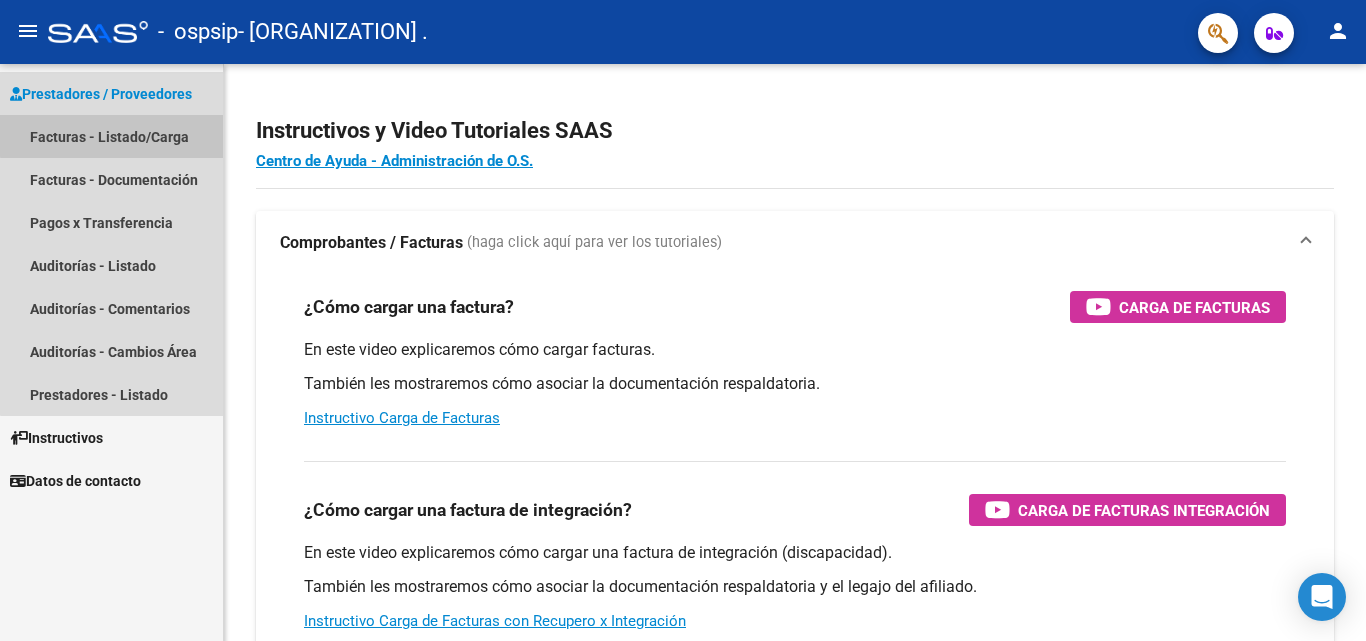 click on "Facturas - Listado/Carga" at bounding box center [111, 136] 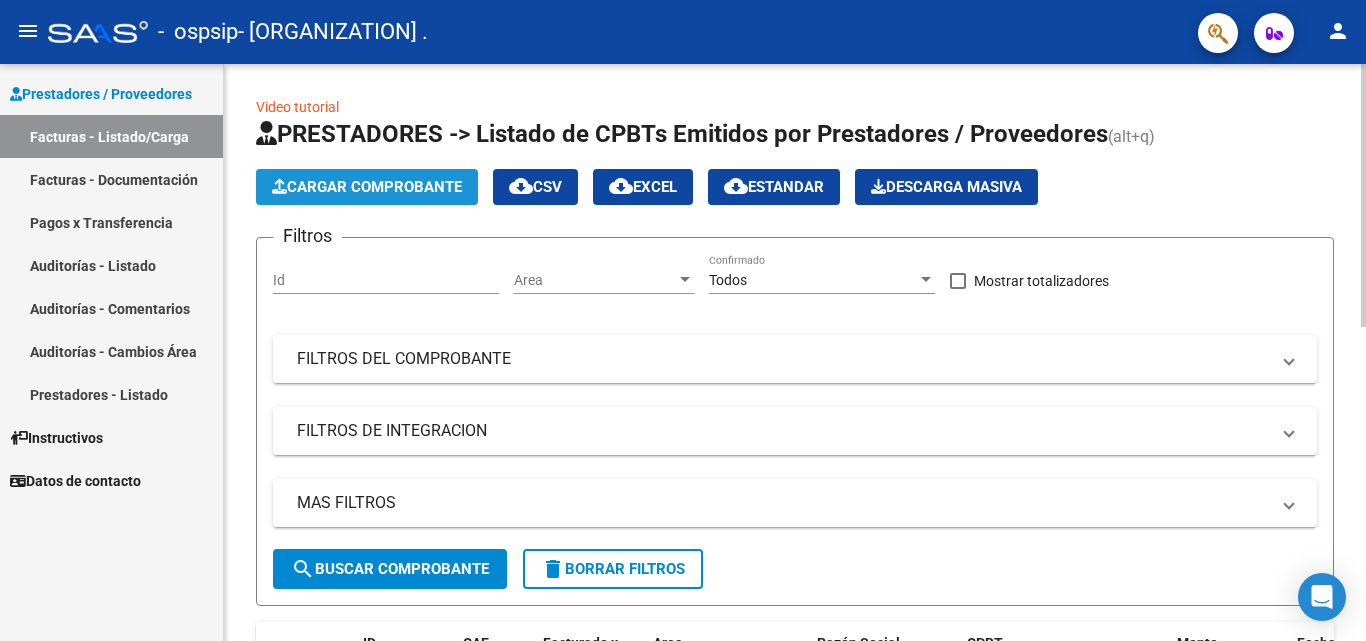 click on "Cargar Comprobante" 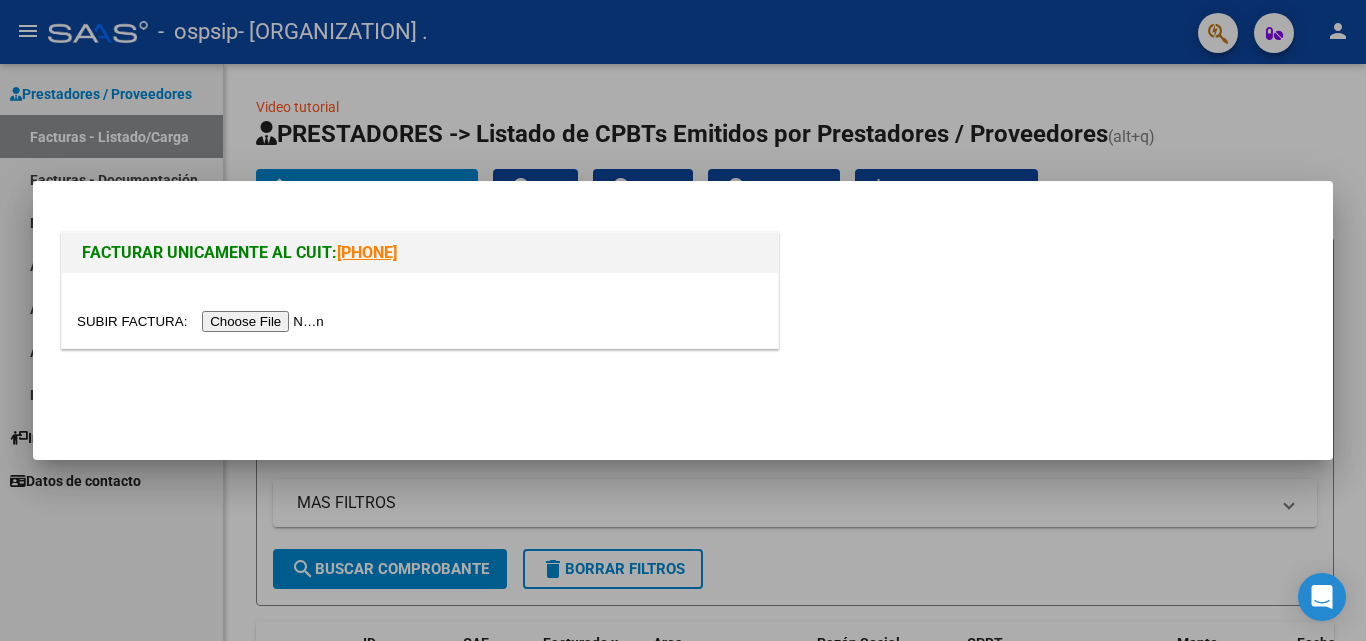 click at bounding box center (203, 321) 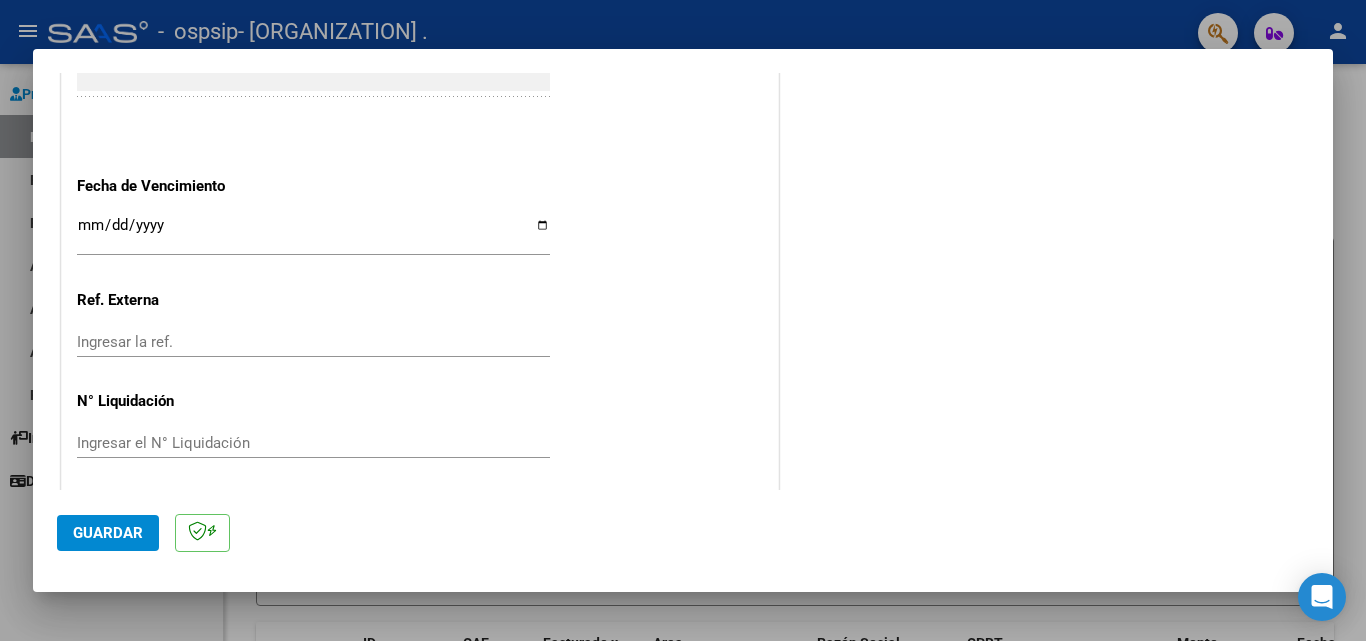 scroll, scrollTop: 1100, scrollLeft: 0, axis: vertical 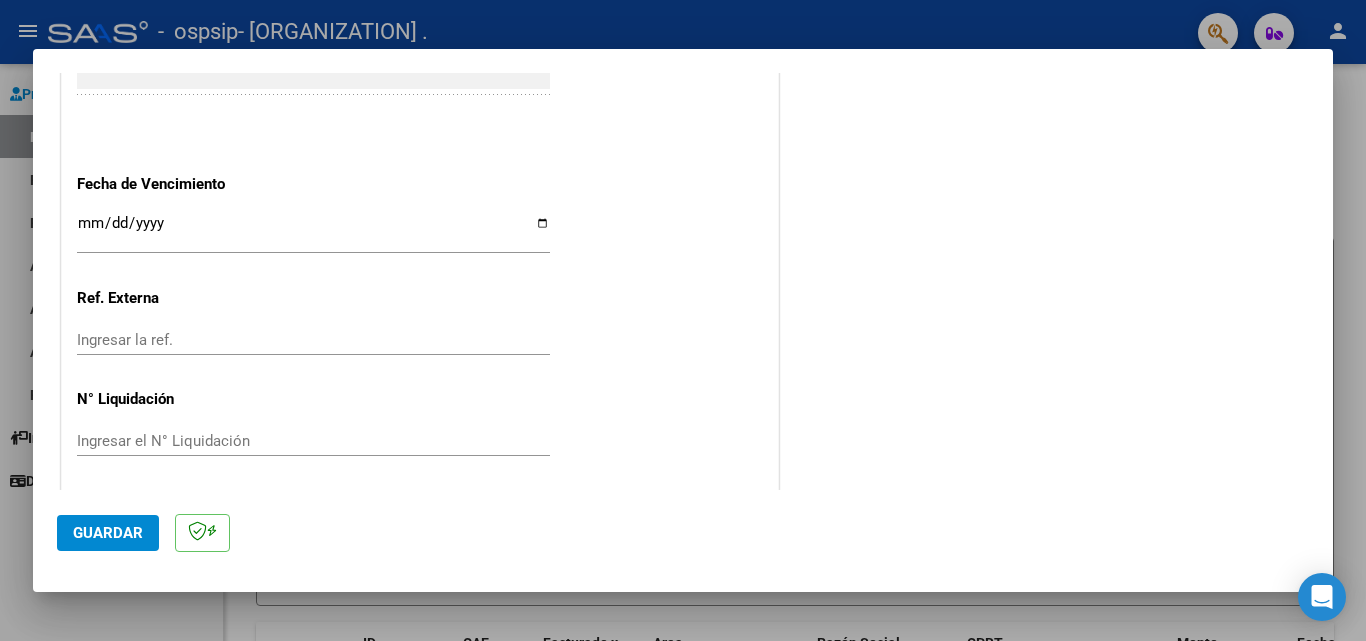 click on "Ingresar la fecha" at bounding box center (313, 231) 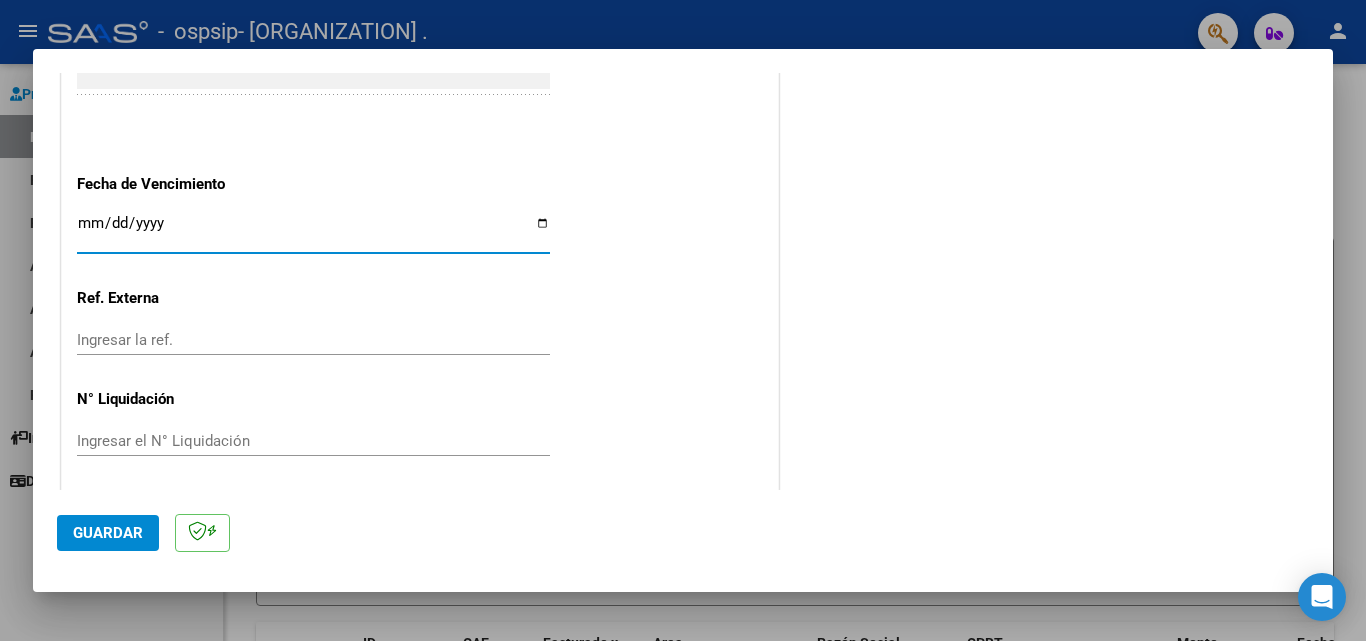 type on "2025-08-09" 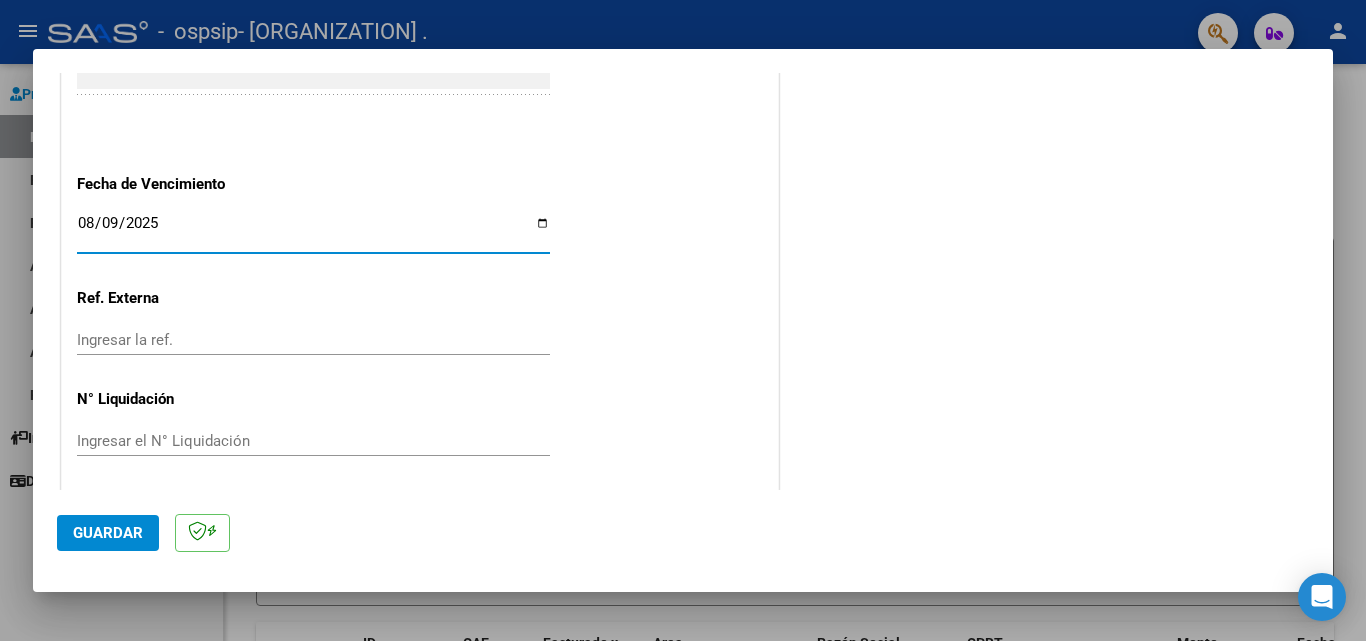 click on "Ingresar la ref." at bounding box center [313, 340] 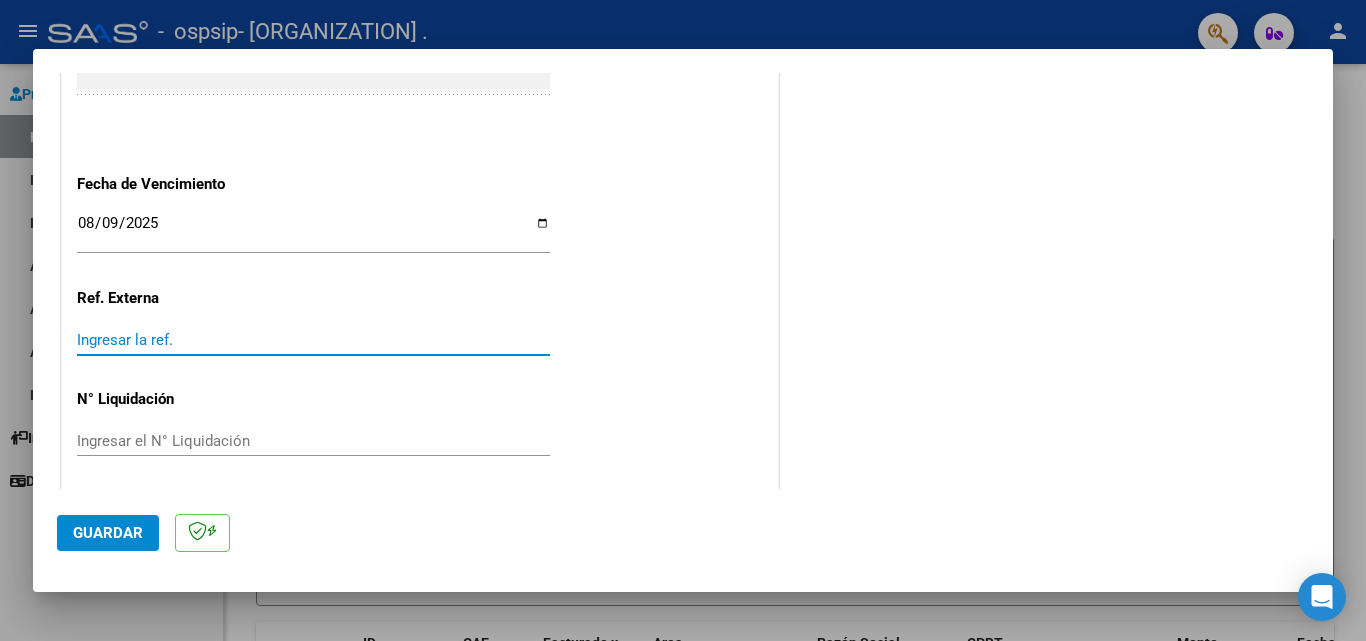 scroll, scrollTop: 1105, scrollLeft: 0, axis: vertical 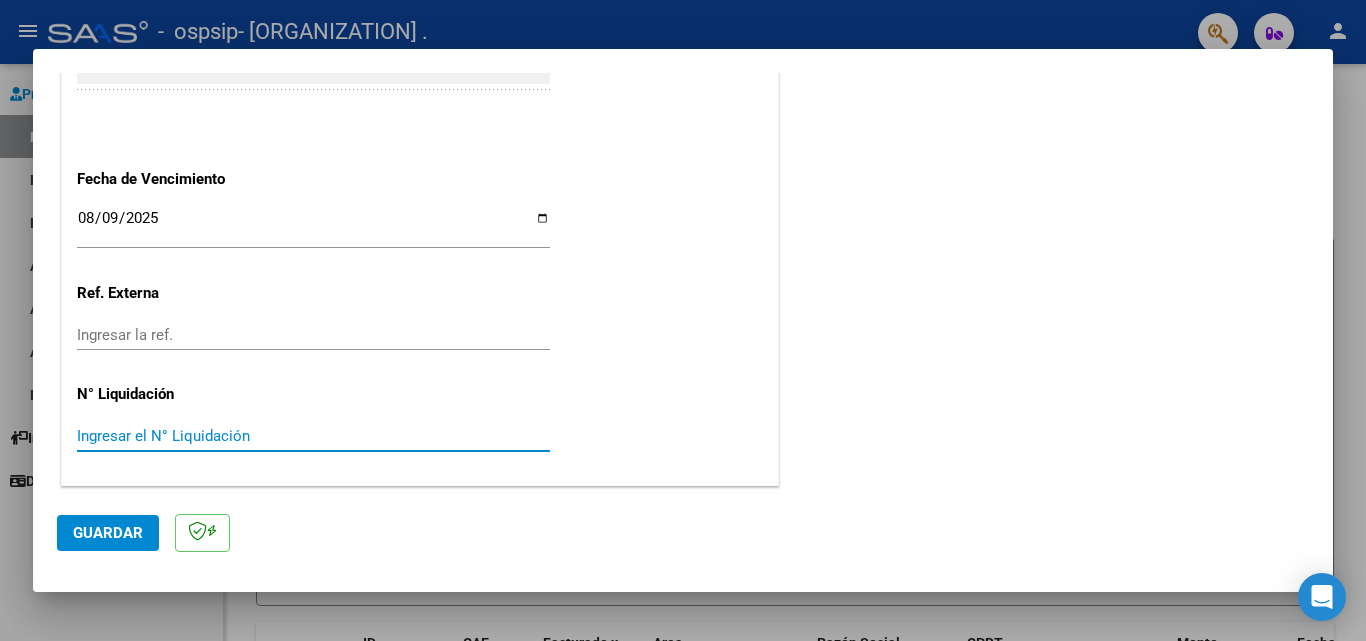 click on "Ingresar el N° Liquidación" at bounding box center [313, 436] 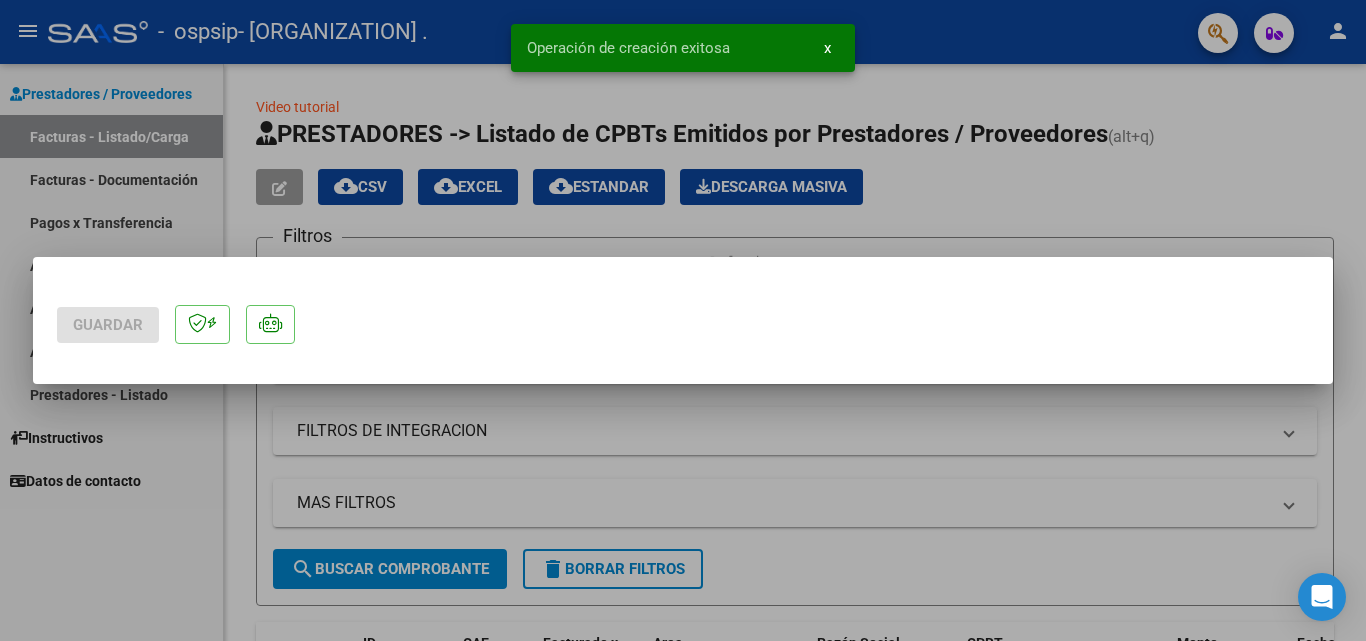 scroll, scrollTop: 0, scrollLeft: 0, axis: both 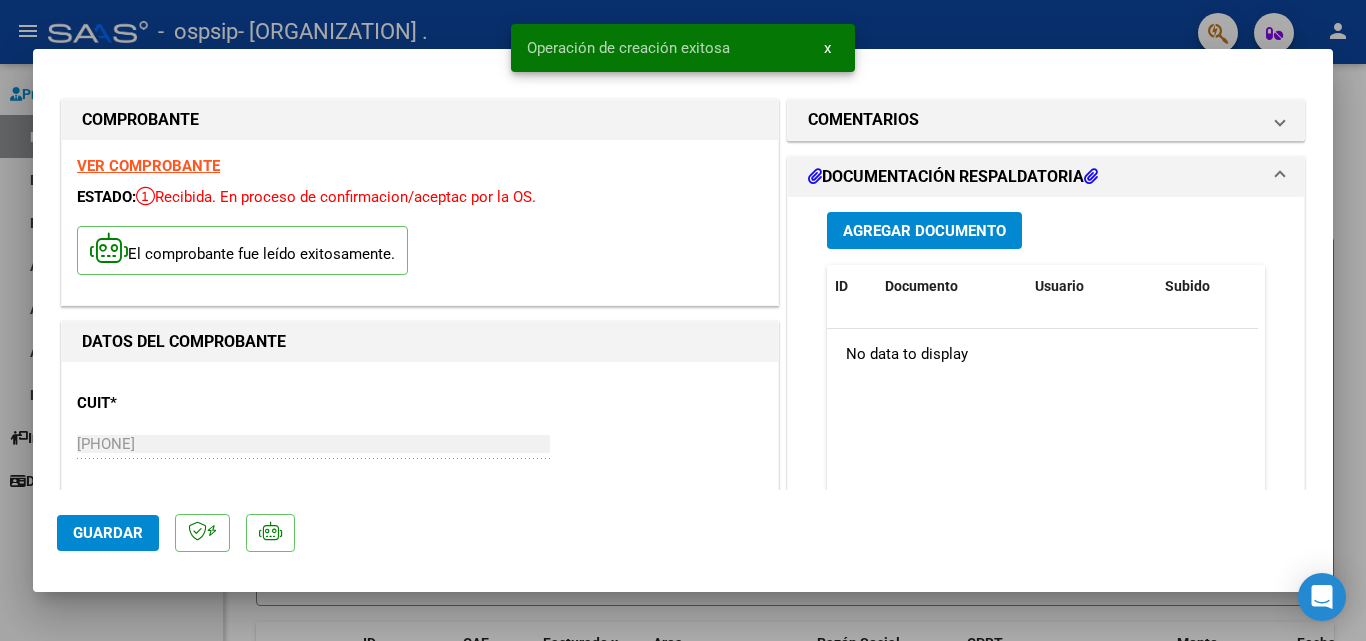 click on "Agregar Documento" at bounding box center (924, 231) 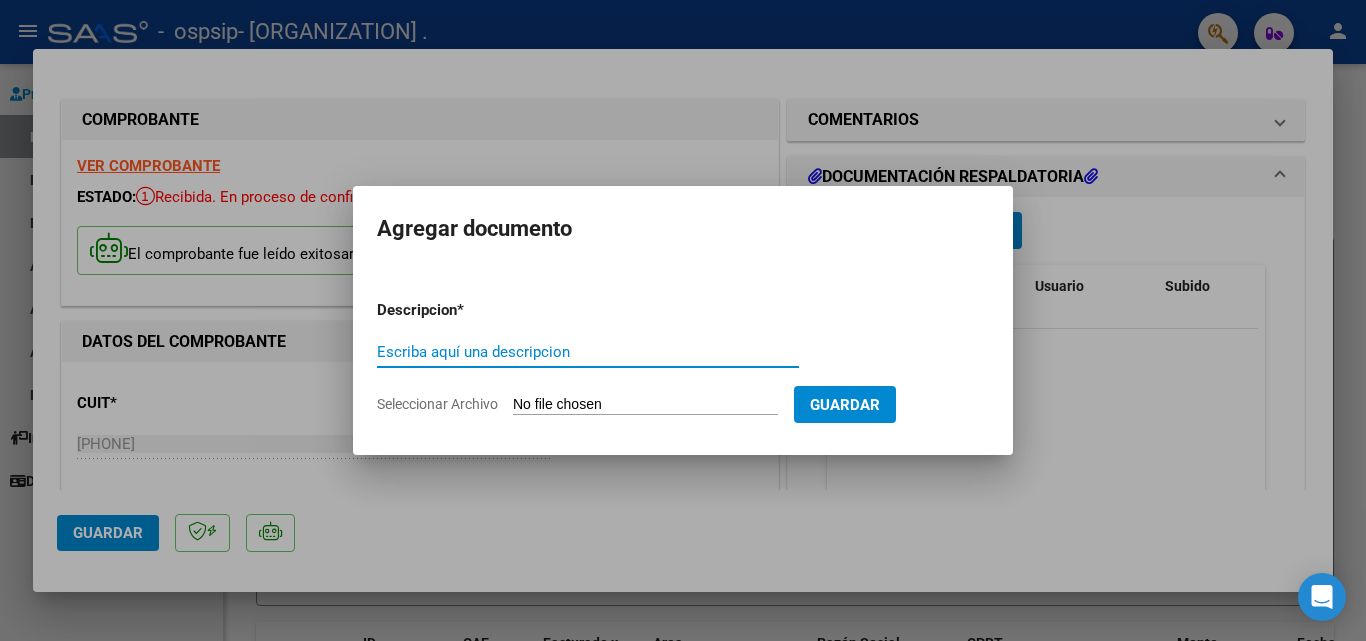 click on "Escriba aquí una descripcion" at bounding box center (588, 352) 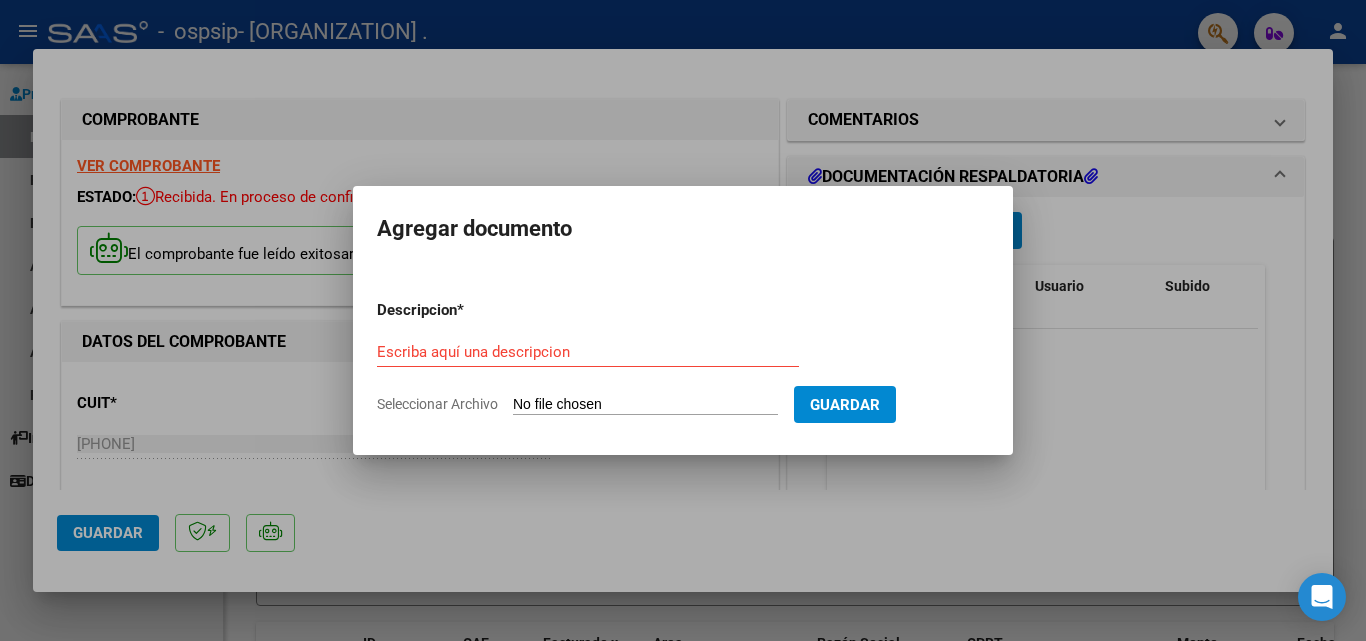 type on "C:\fakepath\anexos factura ambultorio 561-investigacion privada.pdf" 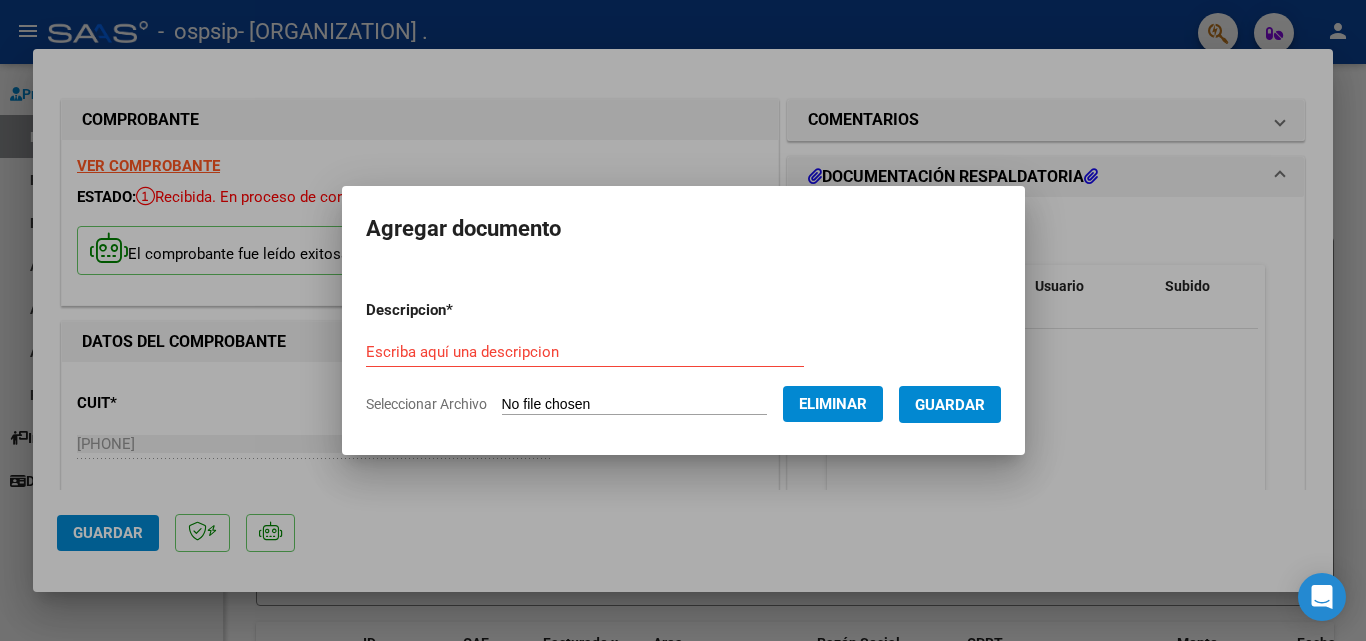 click on "Escriba aquí una descripcion" at bounding box center [585, 352] 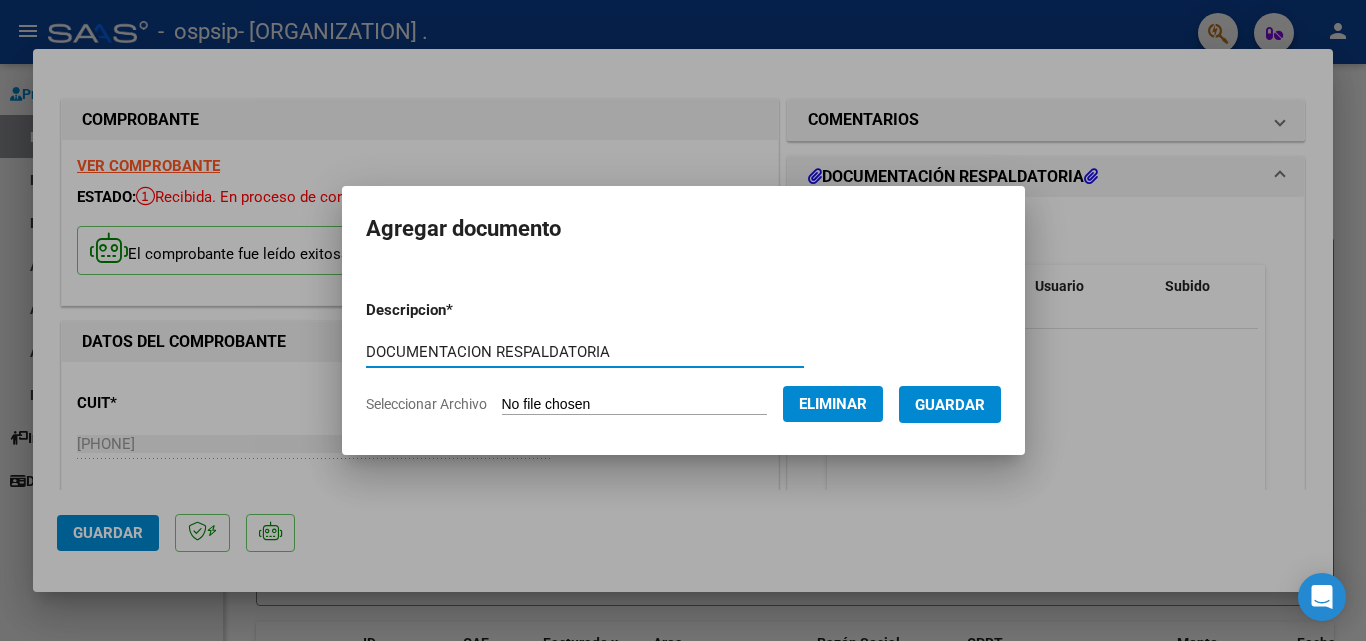 type on "DOCUMENTACION RESPALDATORIA" 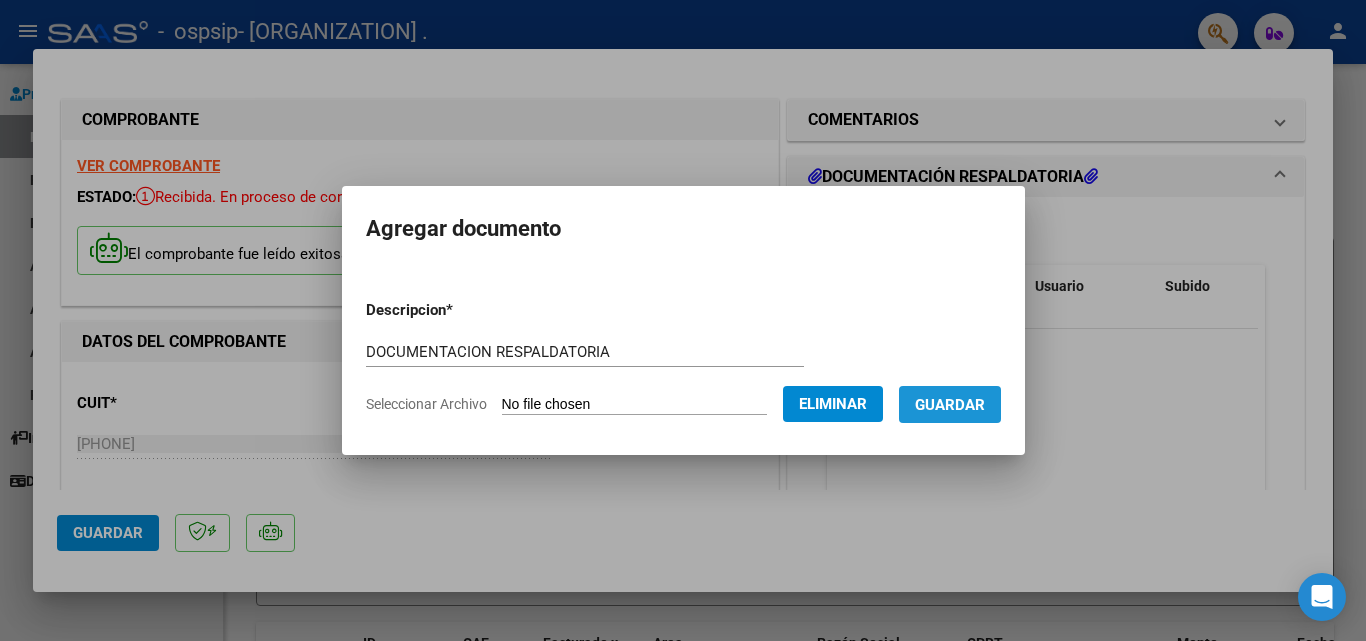 click on "Guardar" at bounding box center (950, 405) 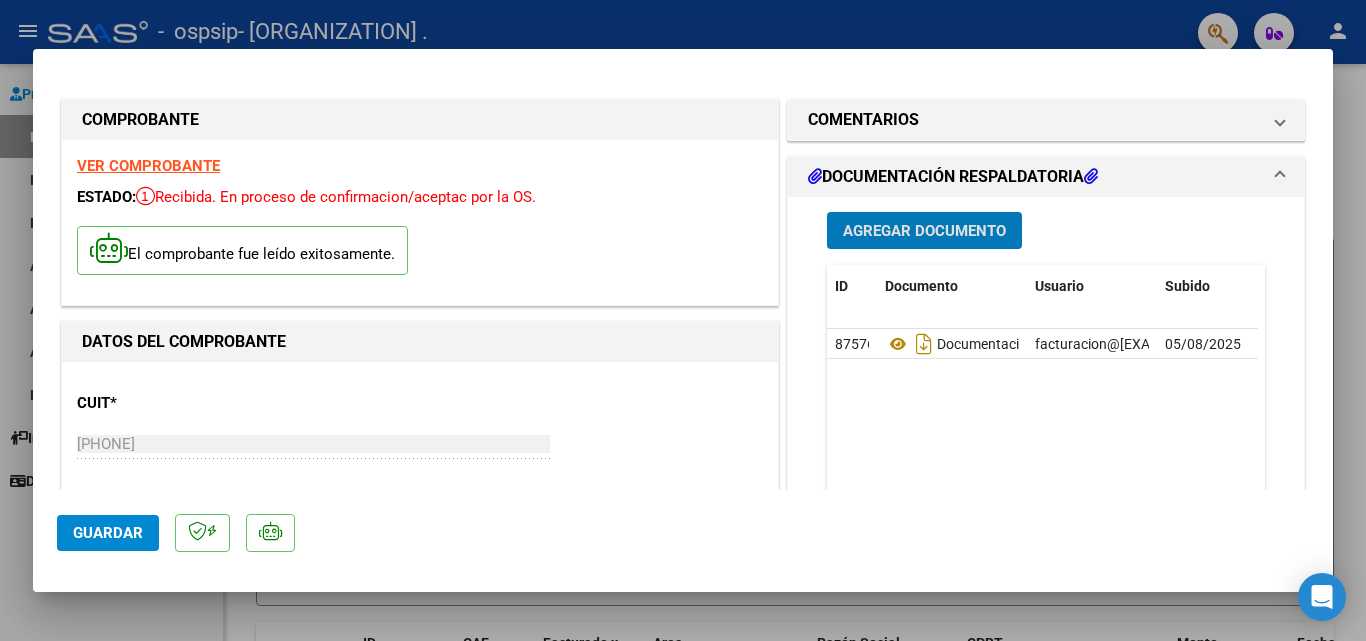 click on "Agregar Documento" at bounding box center [924, 231] 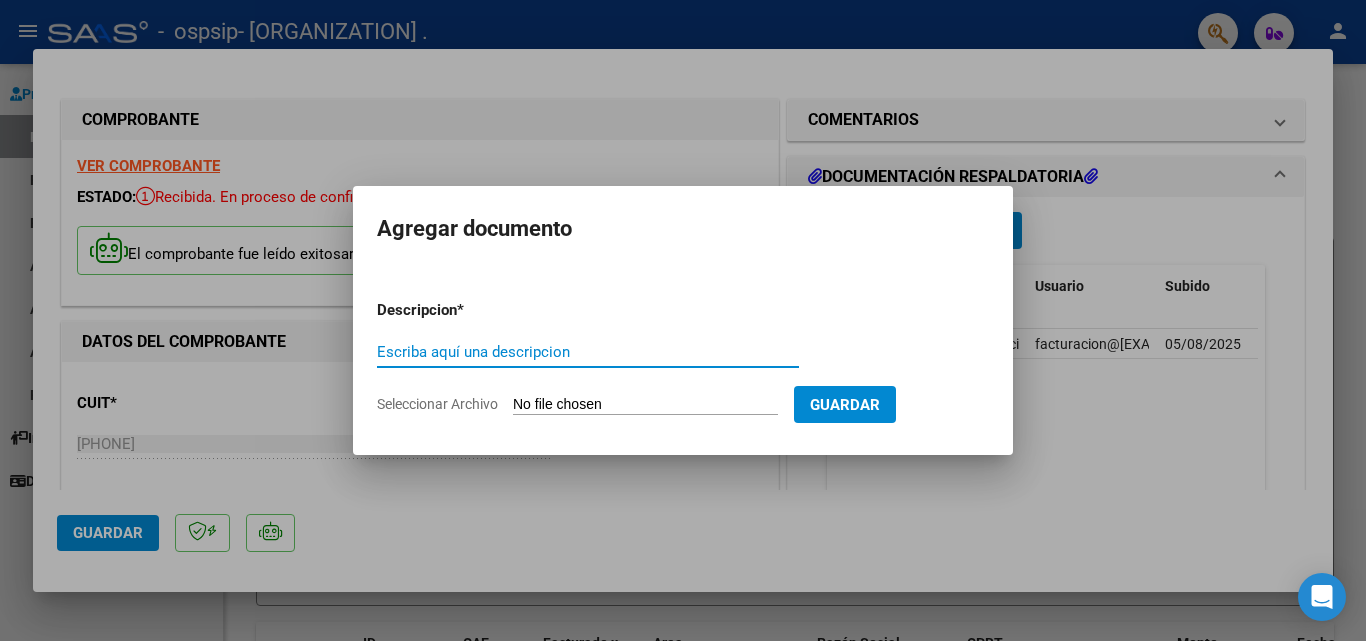 click on "Seleccionar Archivo" at bounding box center (645, 405) 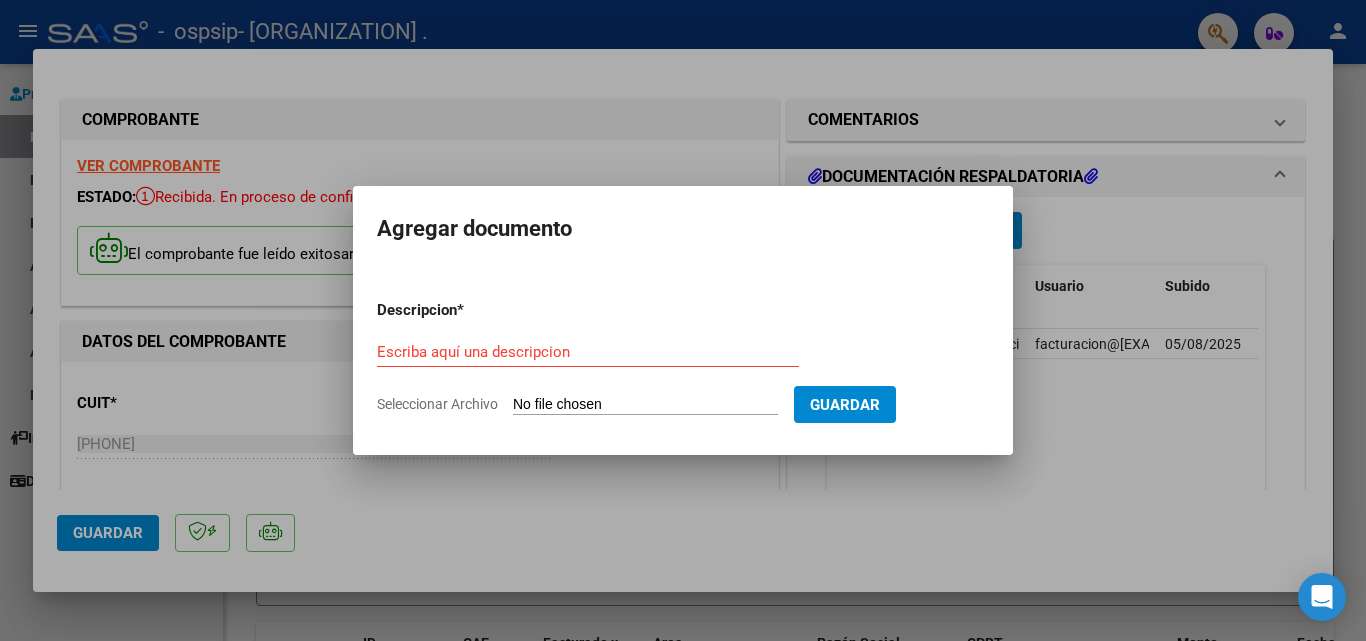 type on "C:\fakepath\rendicion factura ambultorio 561-investigacion privada.pdf" 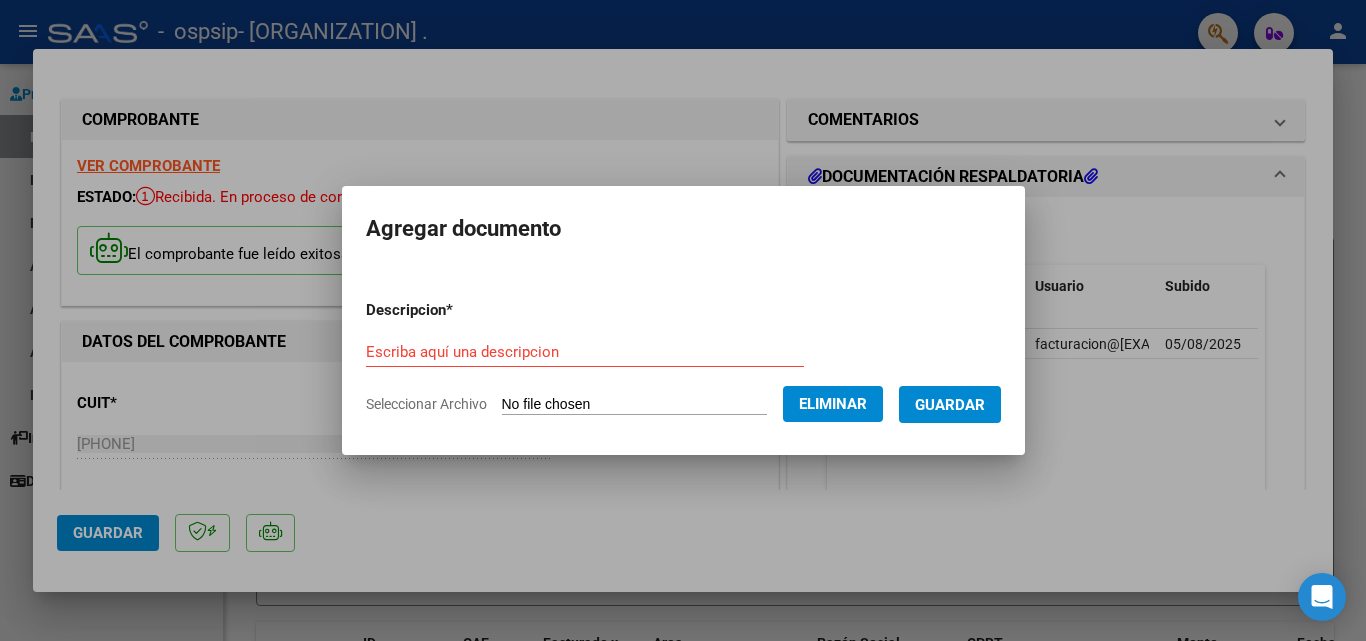 click on "Guardar" at bounding box center (950, 405) 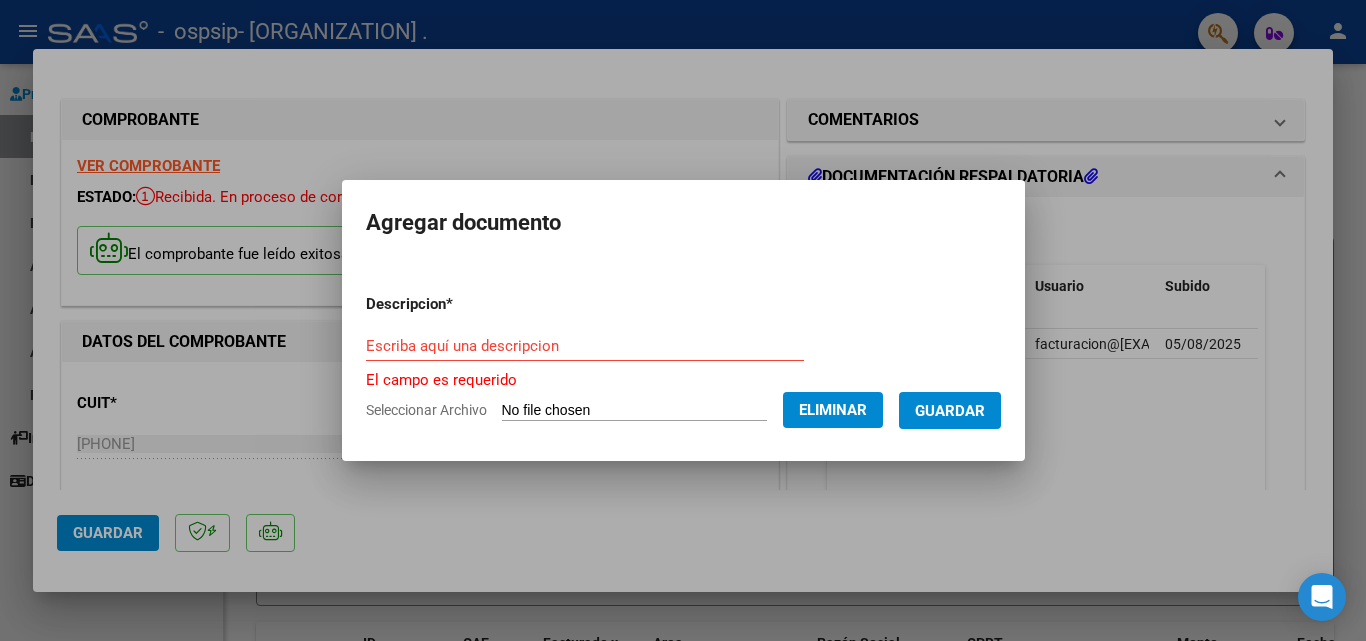 click on "Escriba aquí una descripcion" at bounding box center [585, 346] 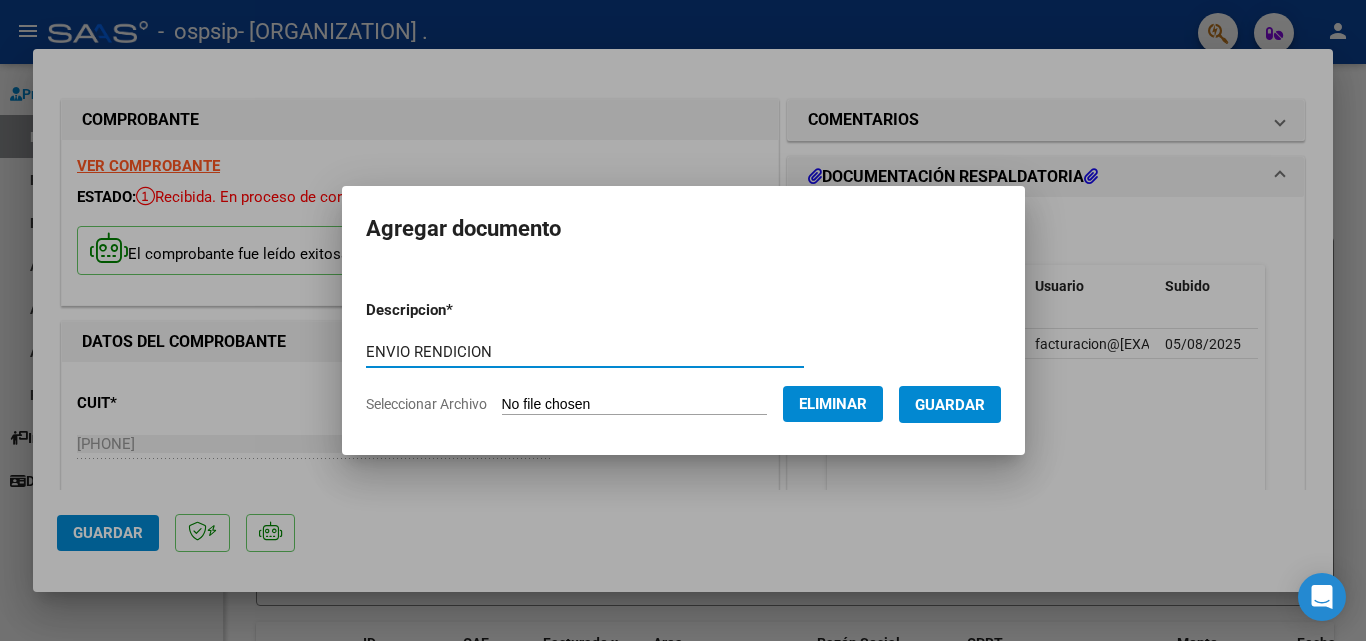 type on "ENVIO RENDICION" 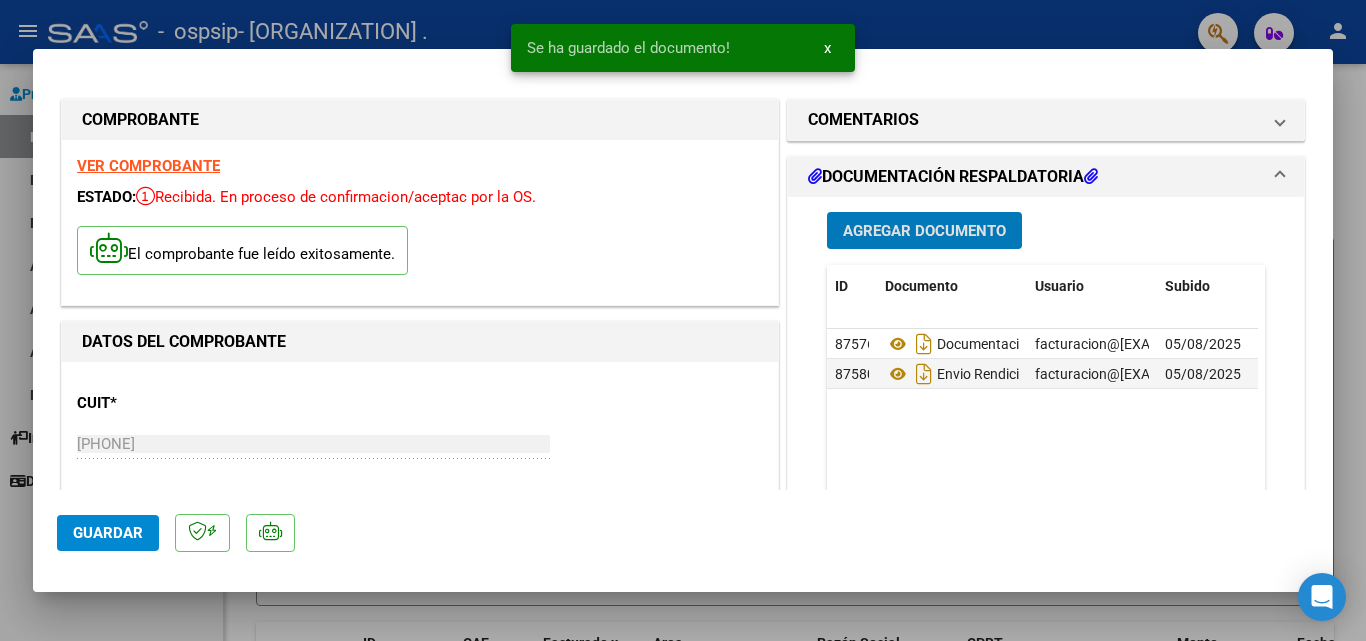 click on "Guardar" 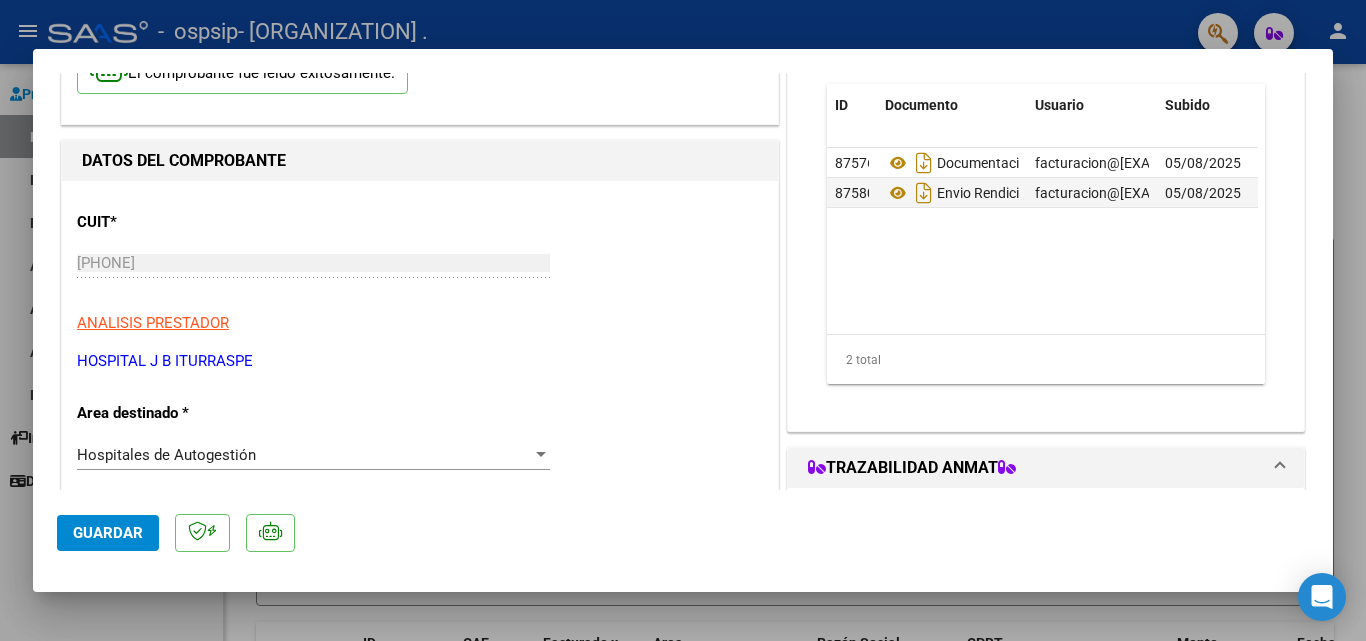 scroll, scrollTop: 0, scrollLeft: 0, axis: both 